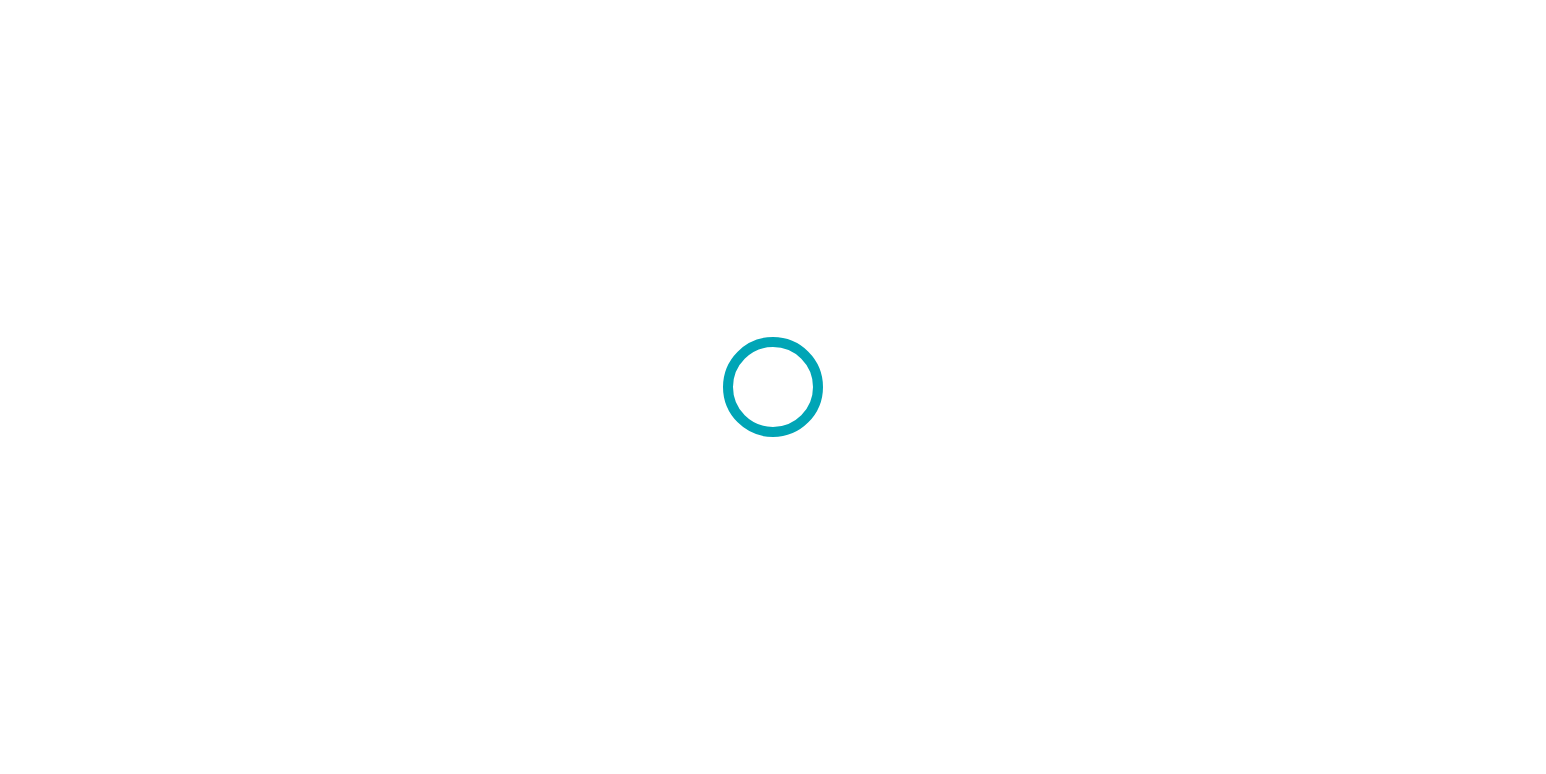 scroll, scrollTop: 0, scrollLeft: 0, axis: both 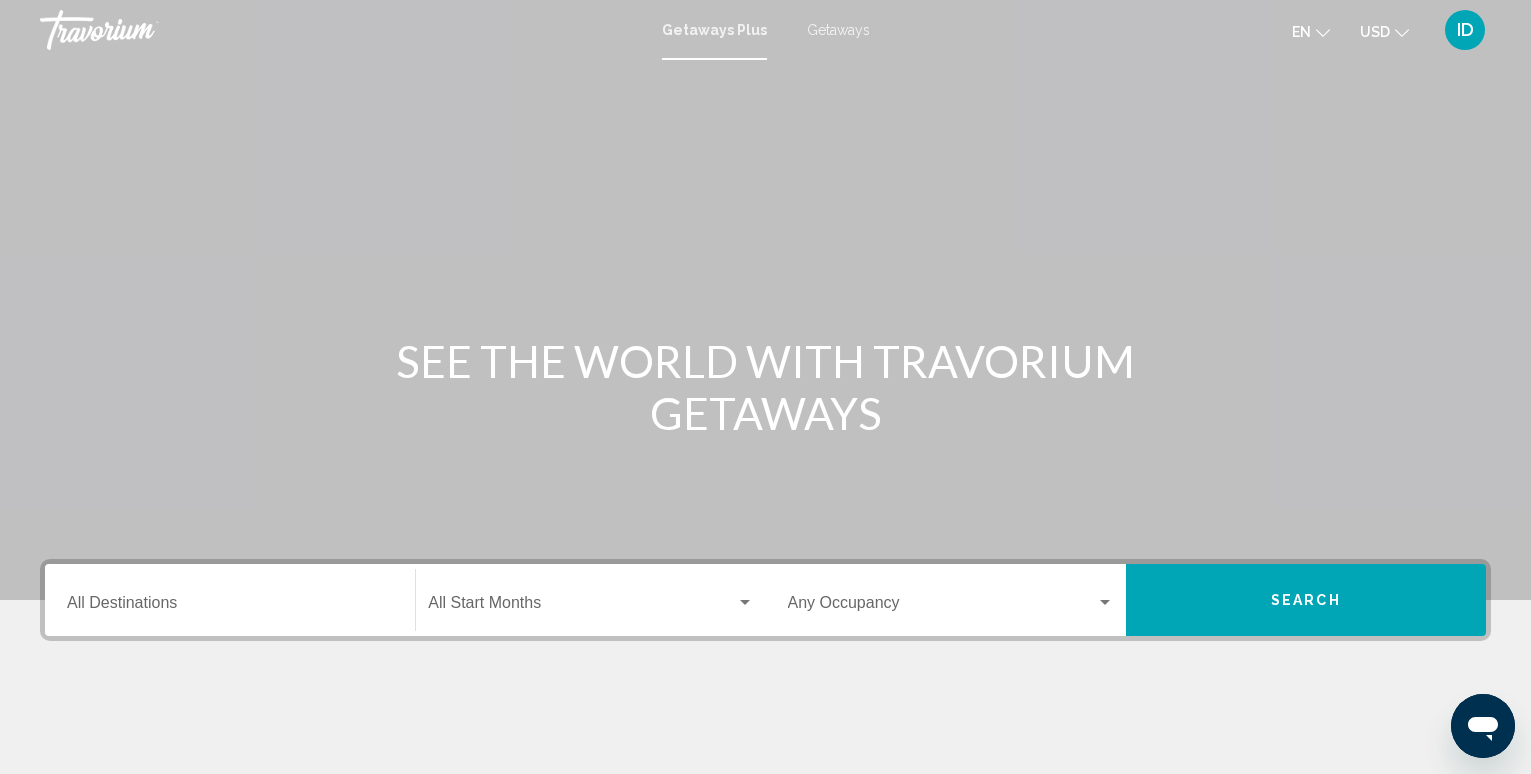 click on "Destination All Destinations" at bounding box center (230, 607) 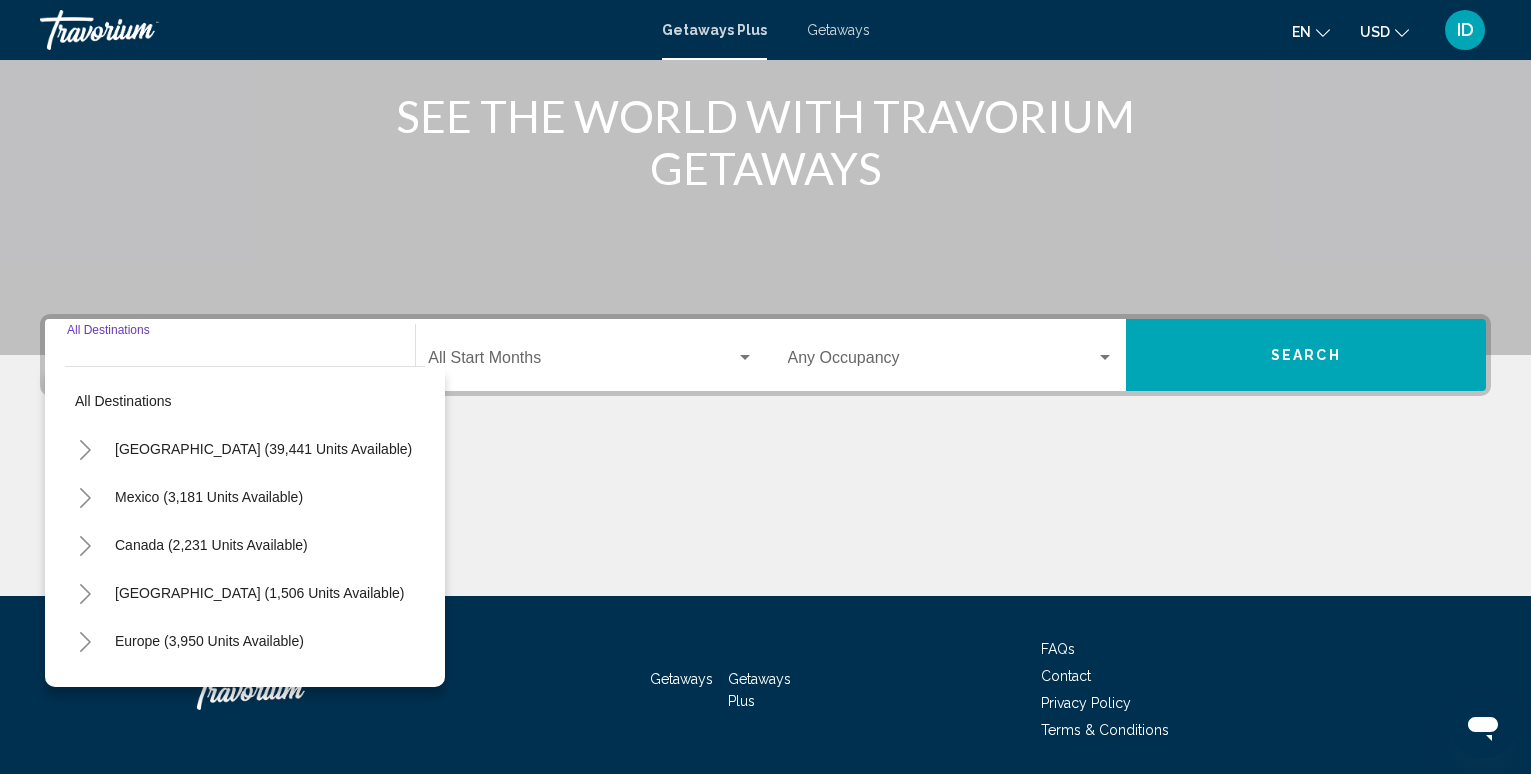 scroll, scrollTop: 312, scrollLeft: 0, axis: vertical 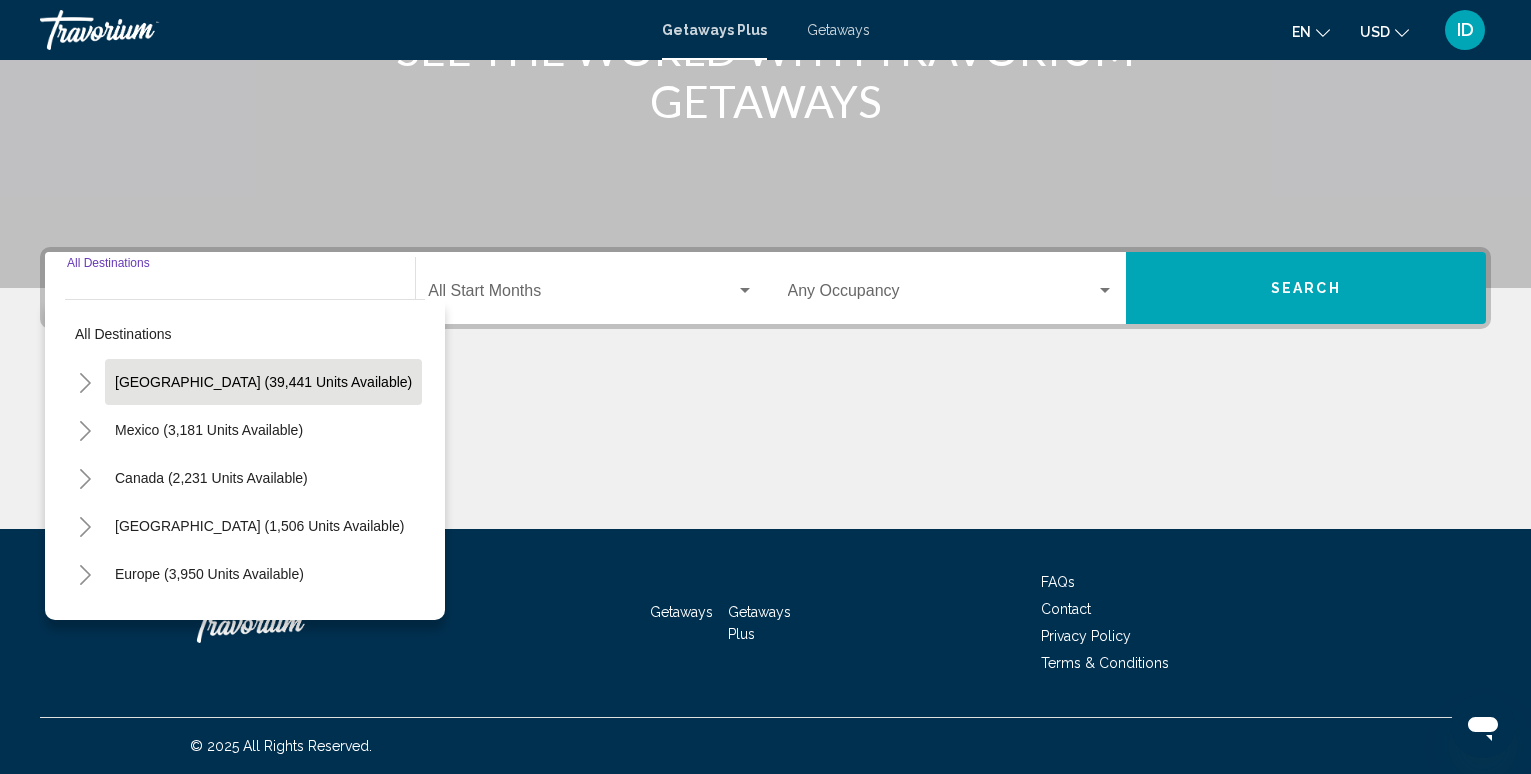 click on "[GEOGRAPHIC_DATA] (39,441 units available)" at bounding box center [209, 430] 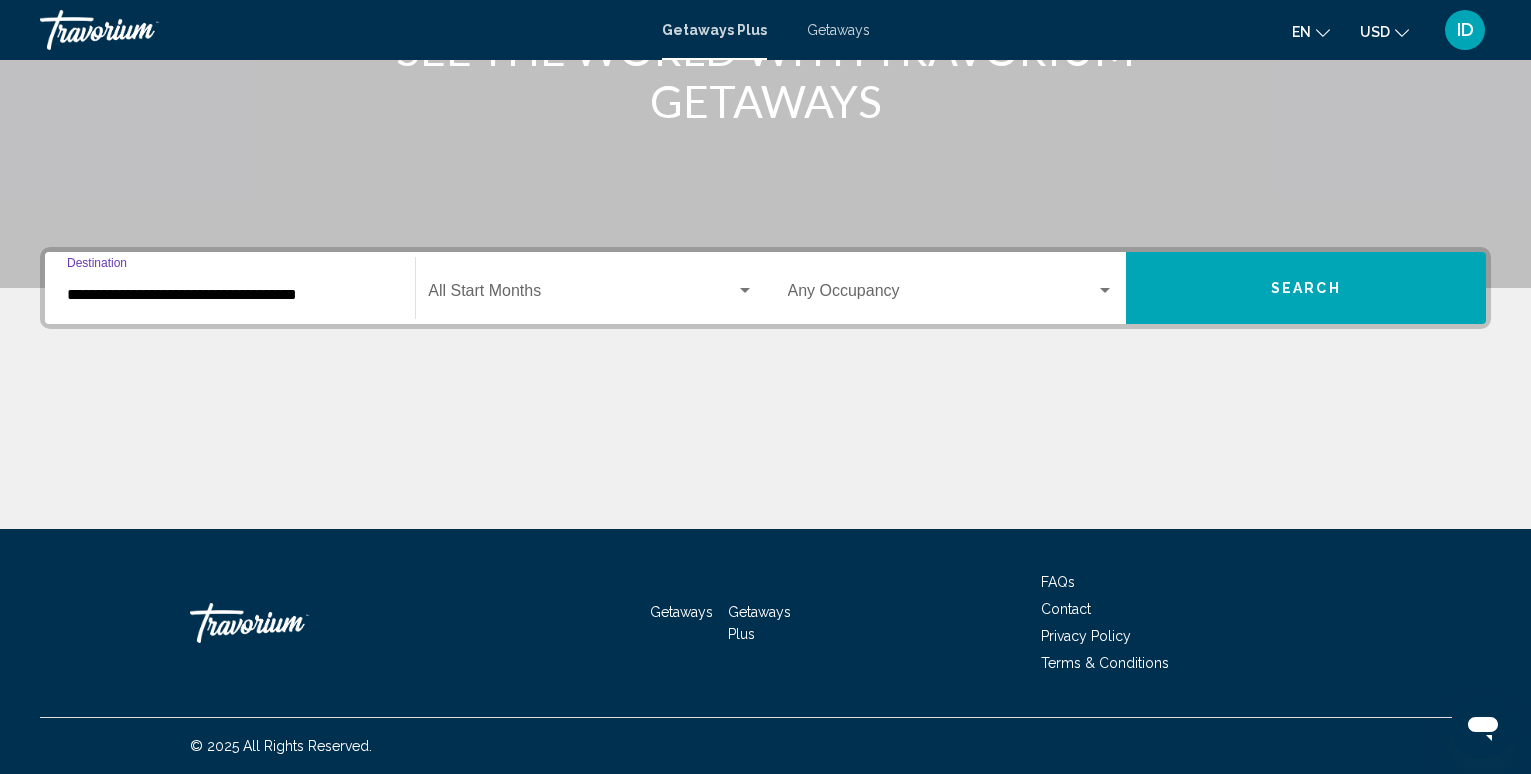 click on "**********" at bounding box center (230, 295) 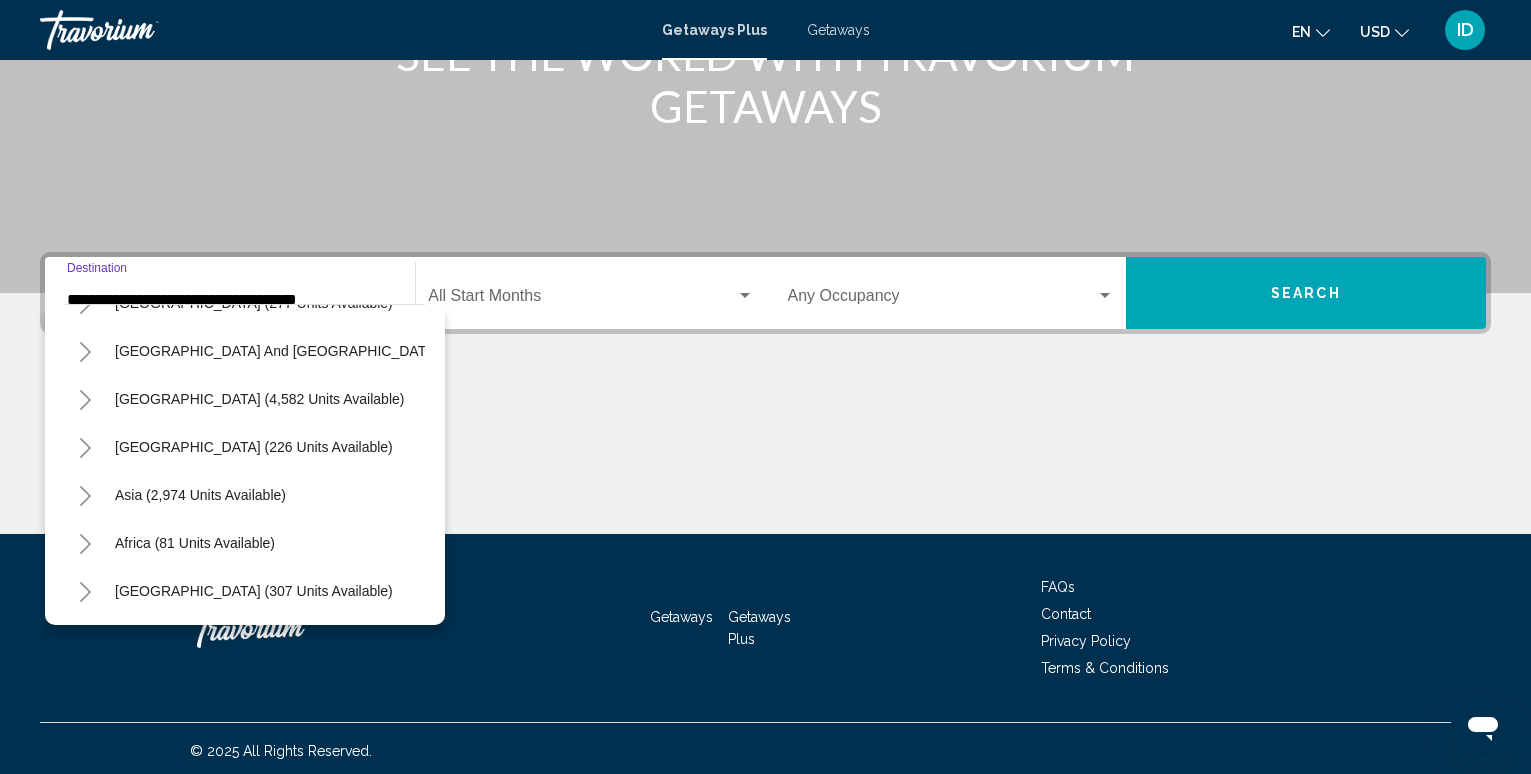 scroll, scrollTop: 2211, scrollLeft: 0, axis: vertical 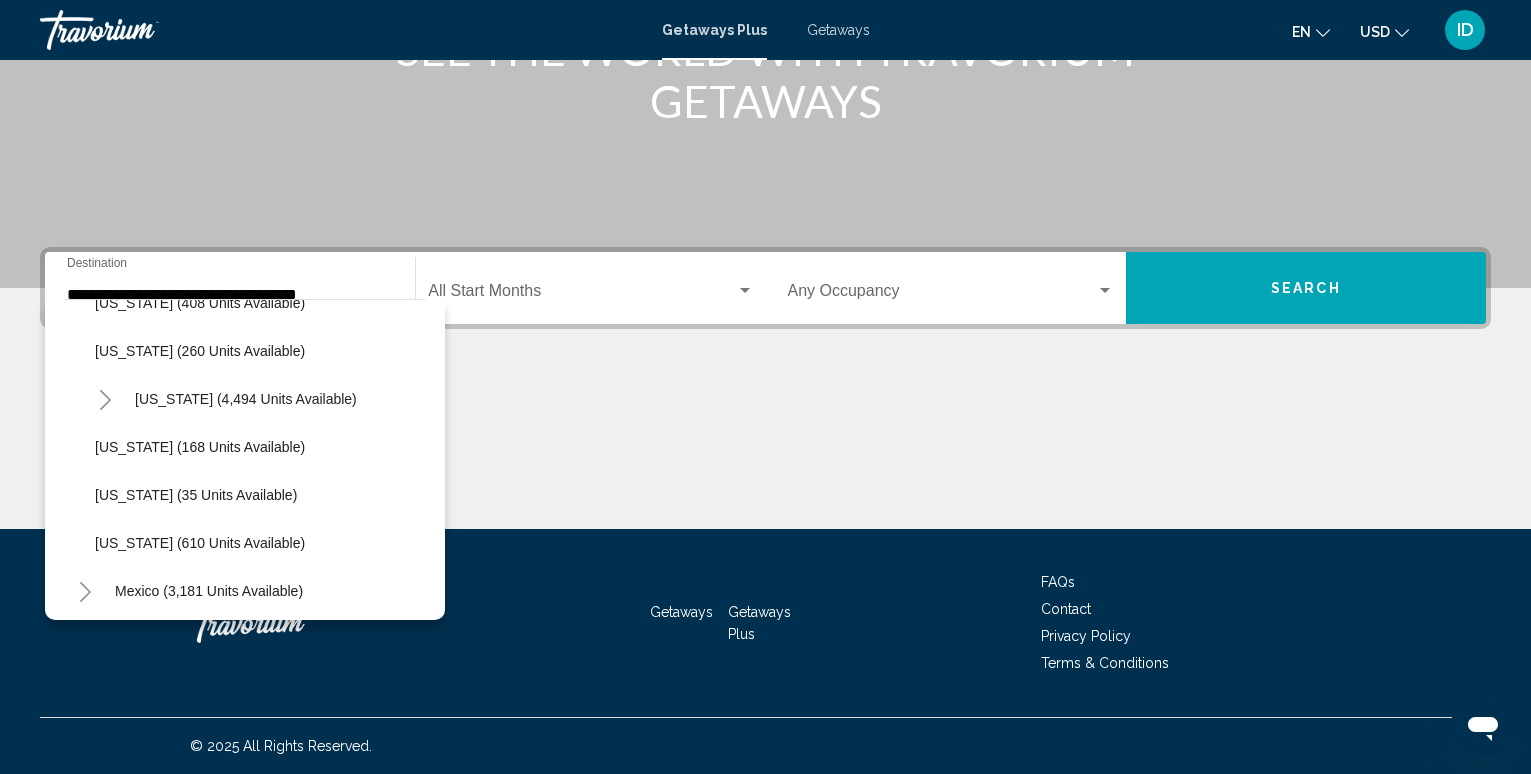 click on "Getaways" at bounding box center (838, 30) 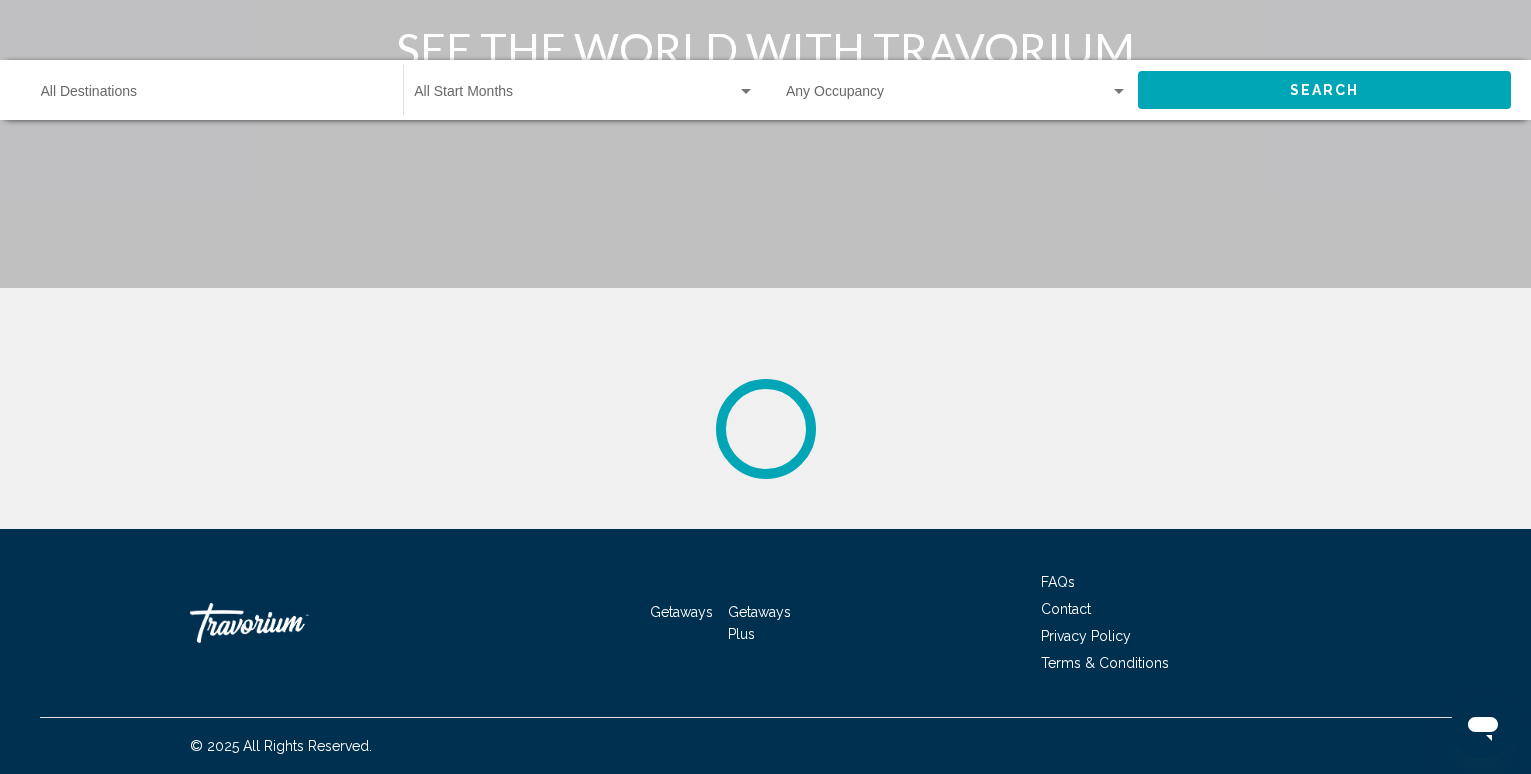 scroll, scrollTop: 0, scrollLeft: 0, axis: both 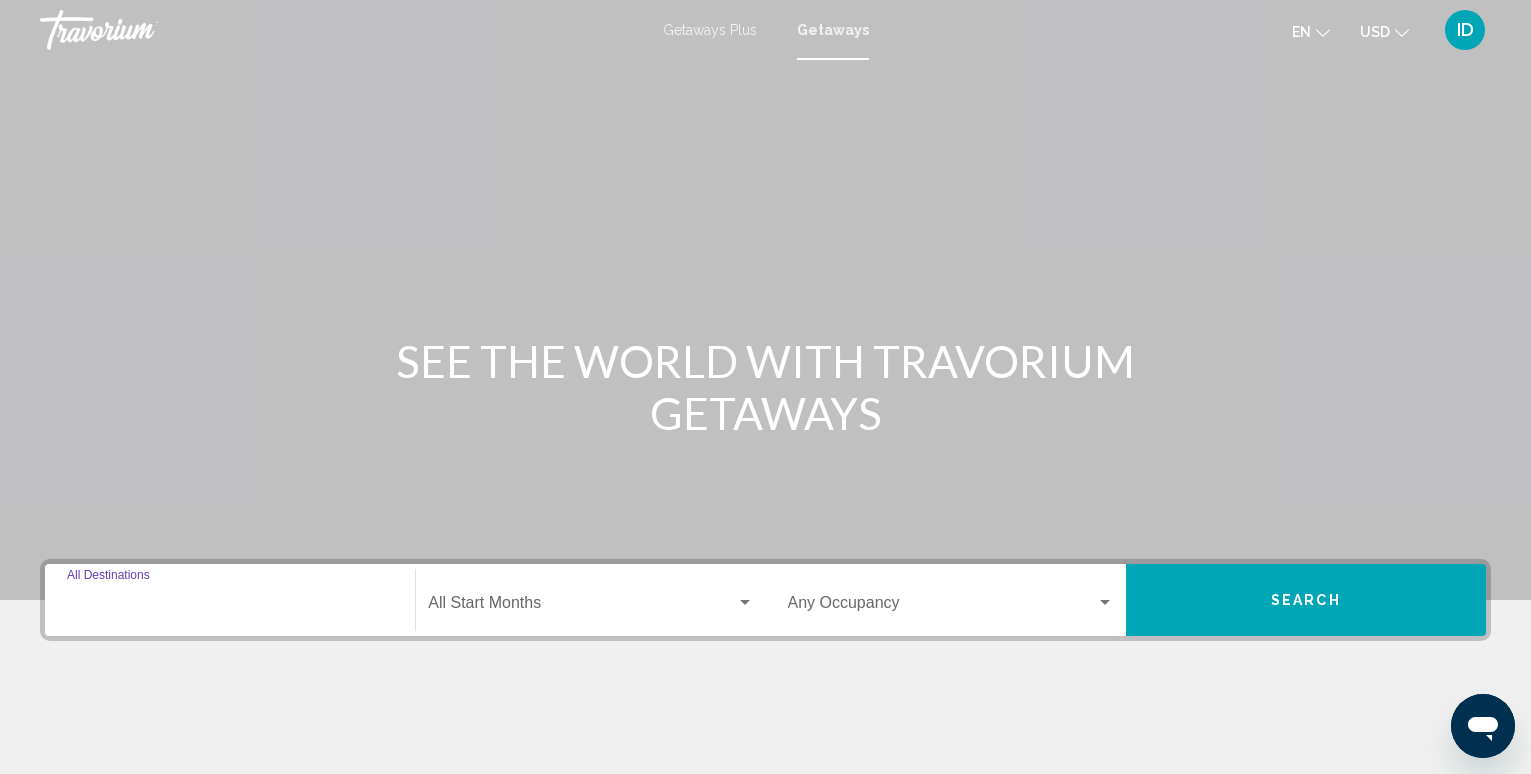 click on "Destination All Destinations" at bounding box center [230, 607] 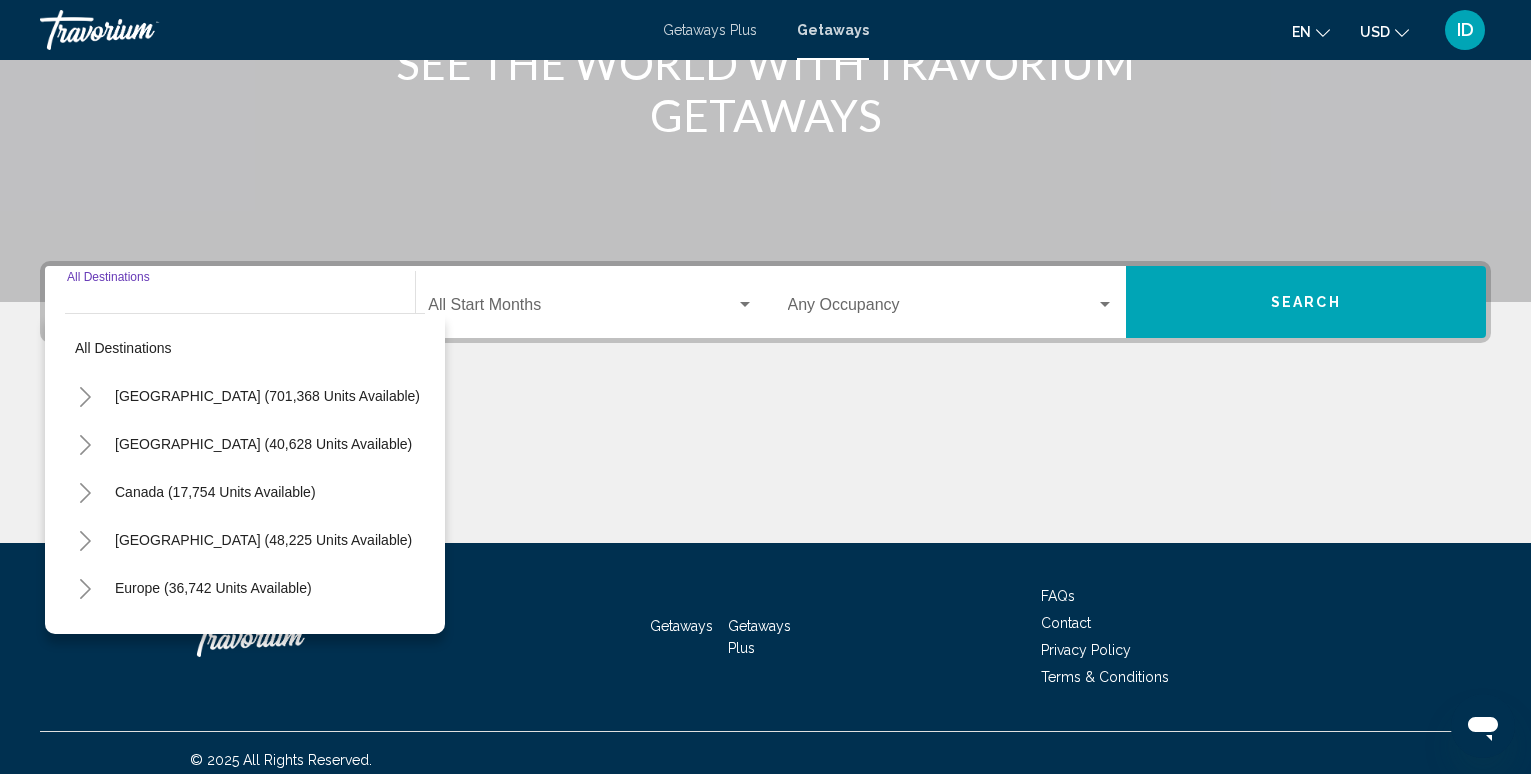 scroll, scrollTop: 312, scrollLeft: 0, axis: vertical 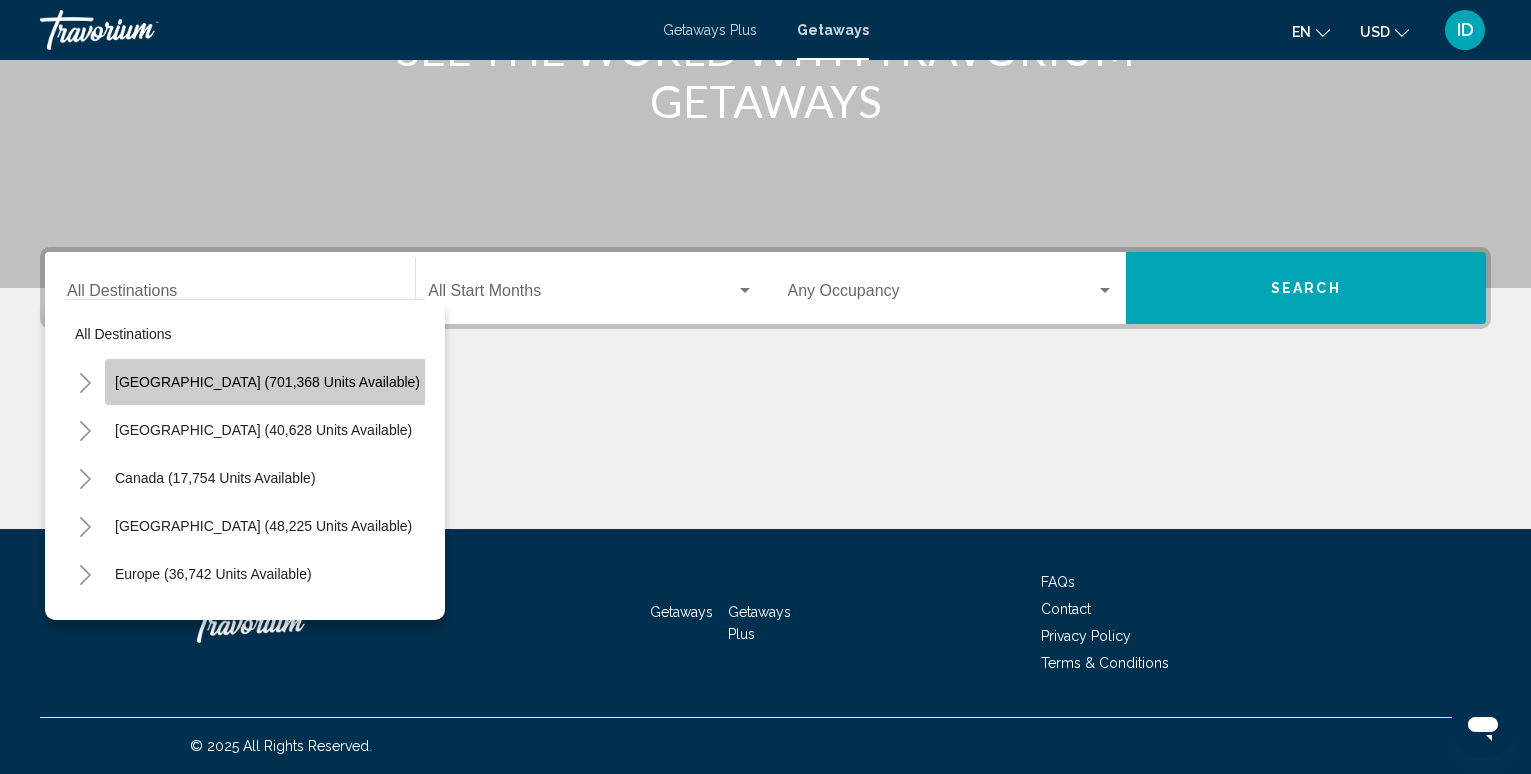 click on "[GEOGRAPHIC_DATA] (701,368 units available)" 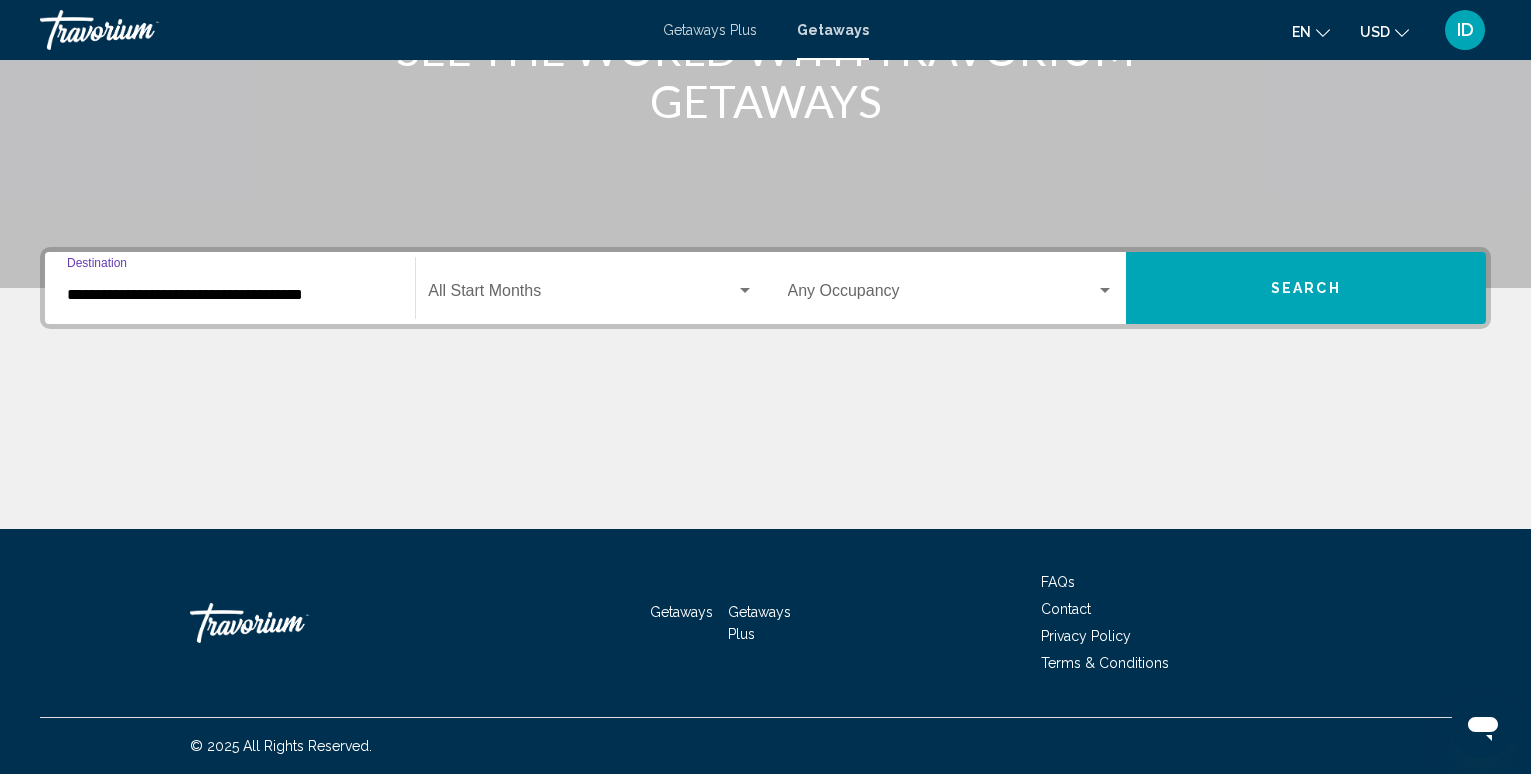click on "**********" at bounding box center (230, 295) 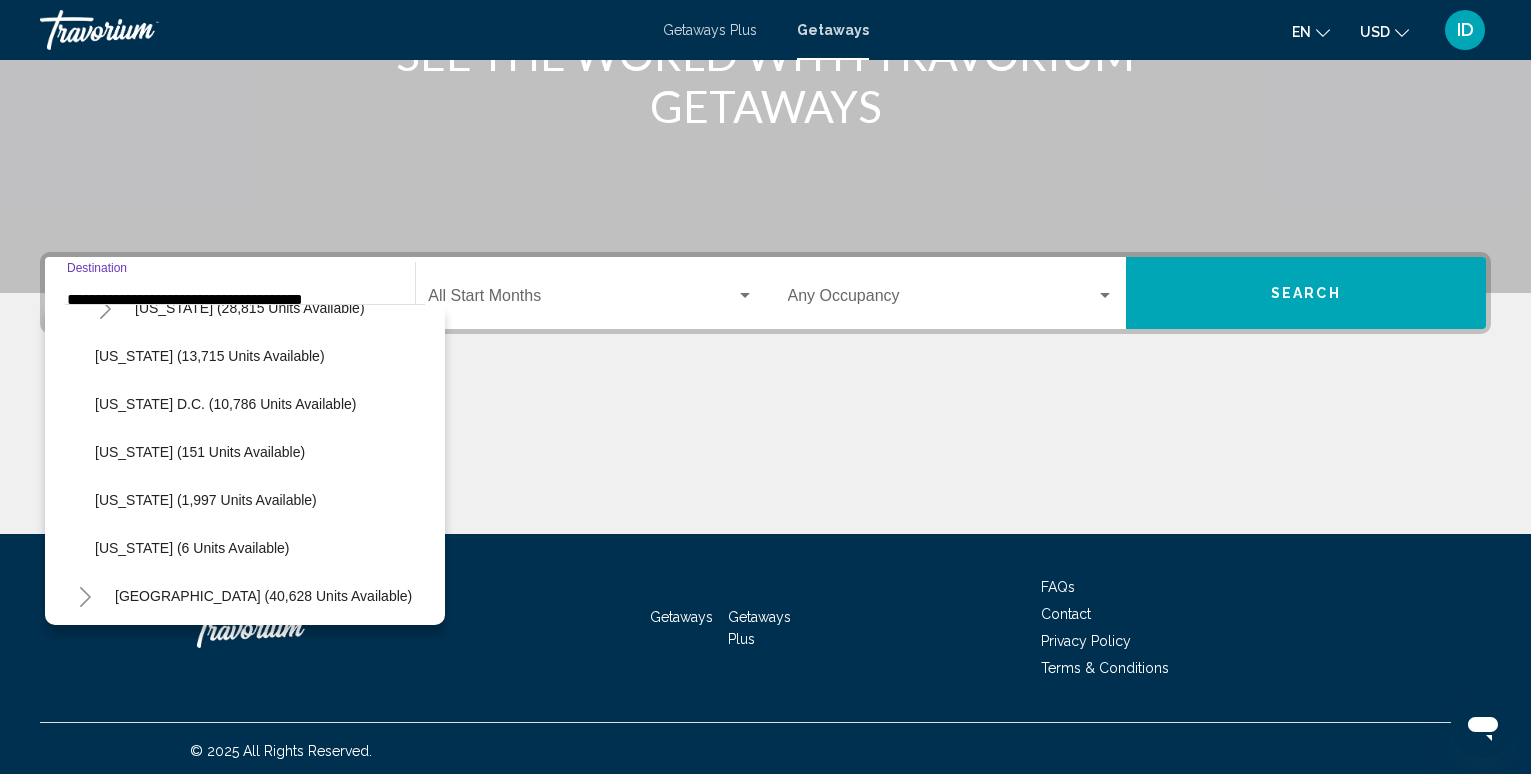 scroll, scrollTop: 2000, scrollLeft: 0, axis: vertical 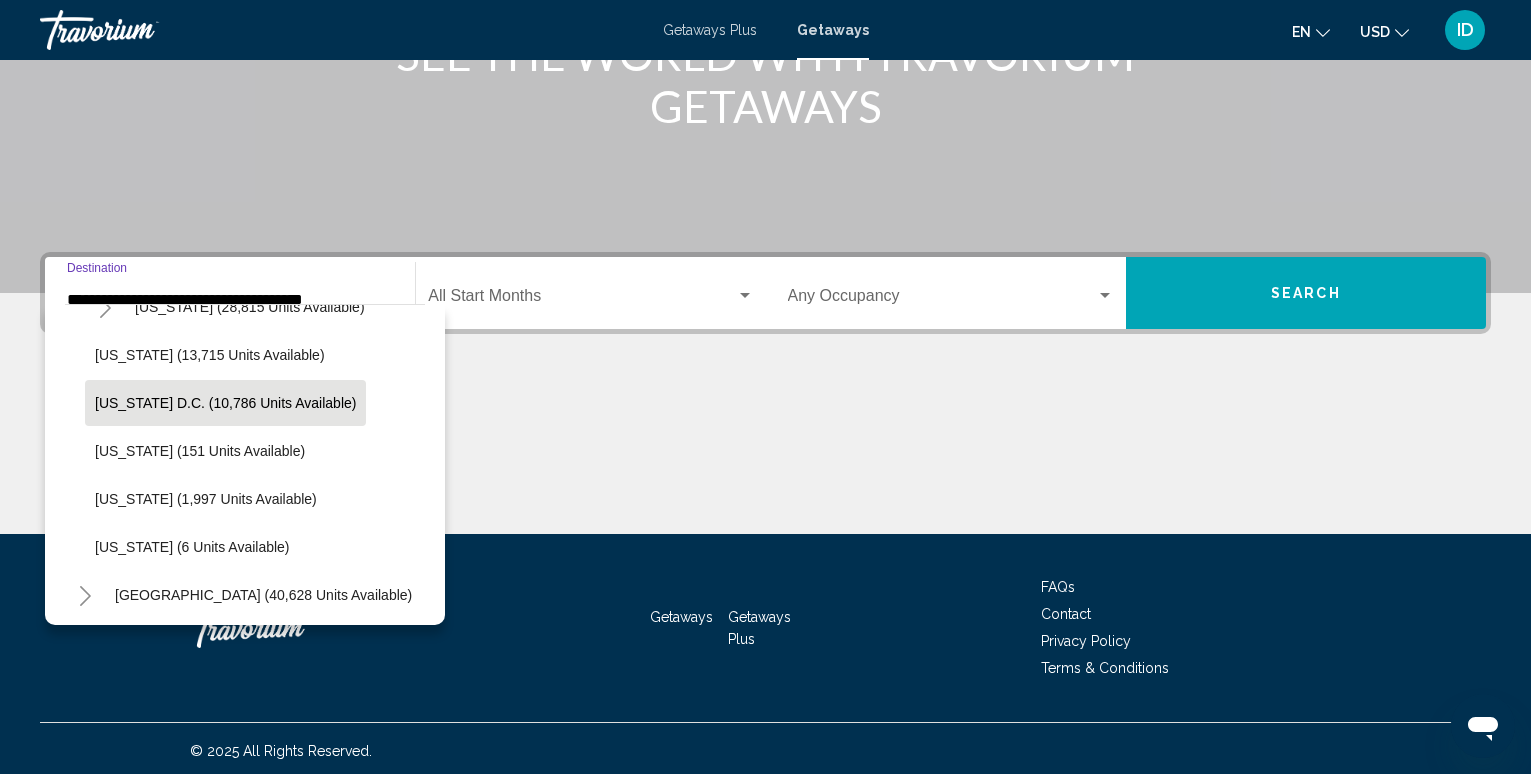 click on "[US_STATE] D.C. (10,786 units available)" 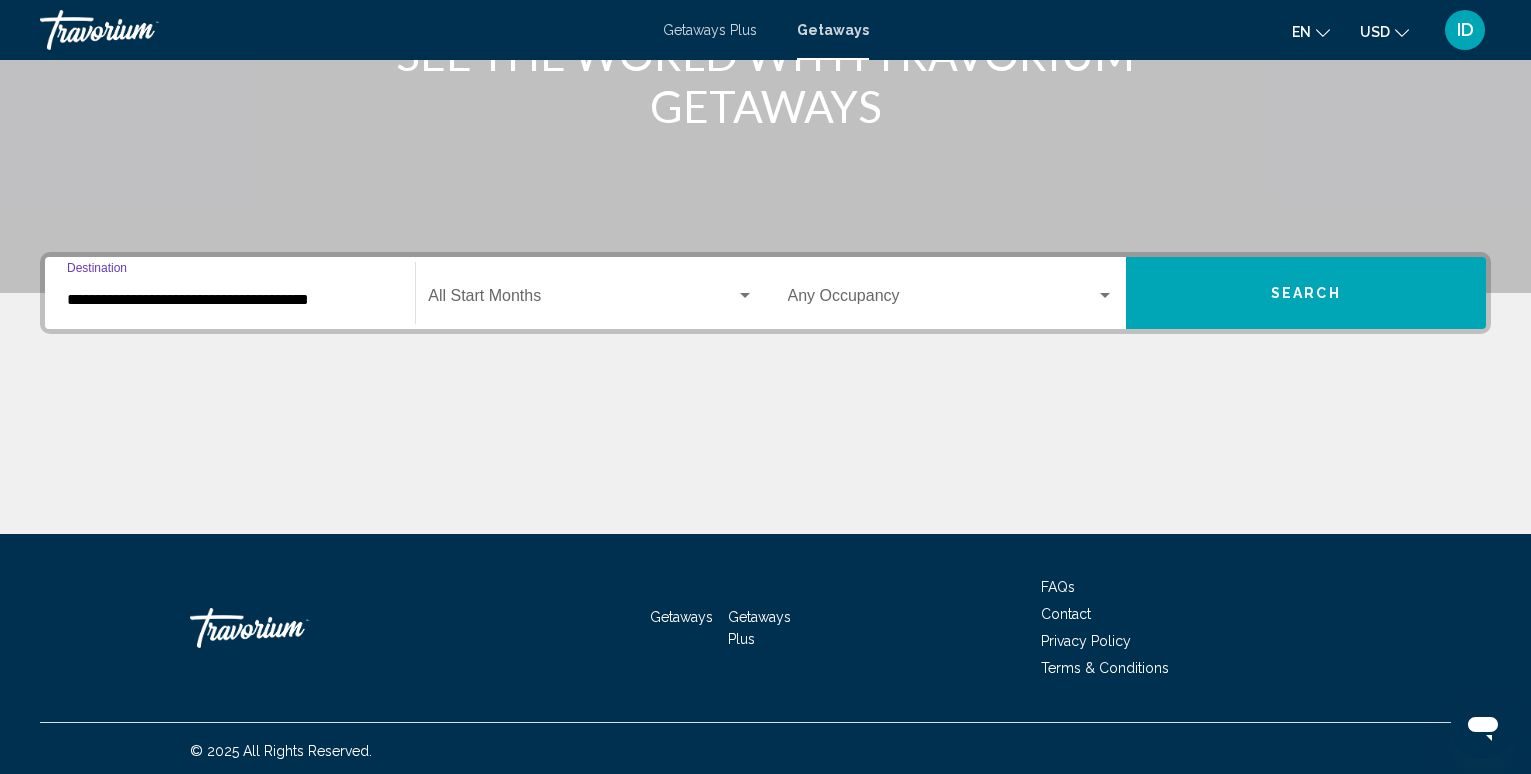 scroll, scrollTop: 312, scrollLeft: 0, axis: vertical 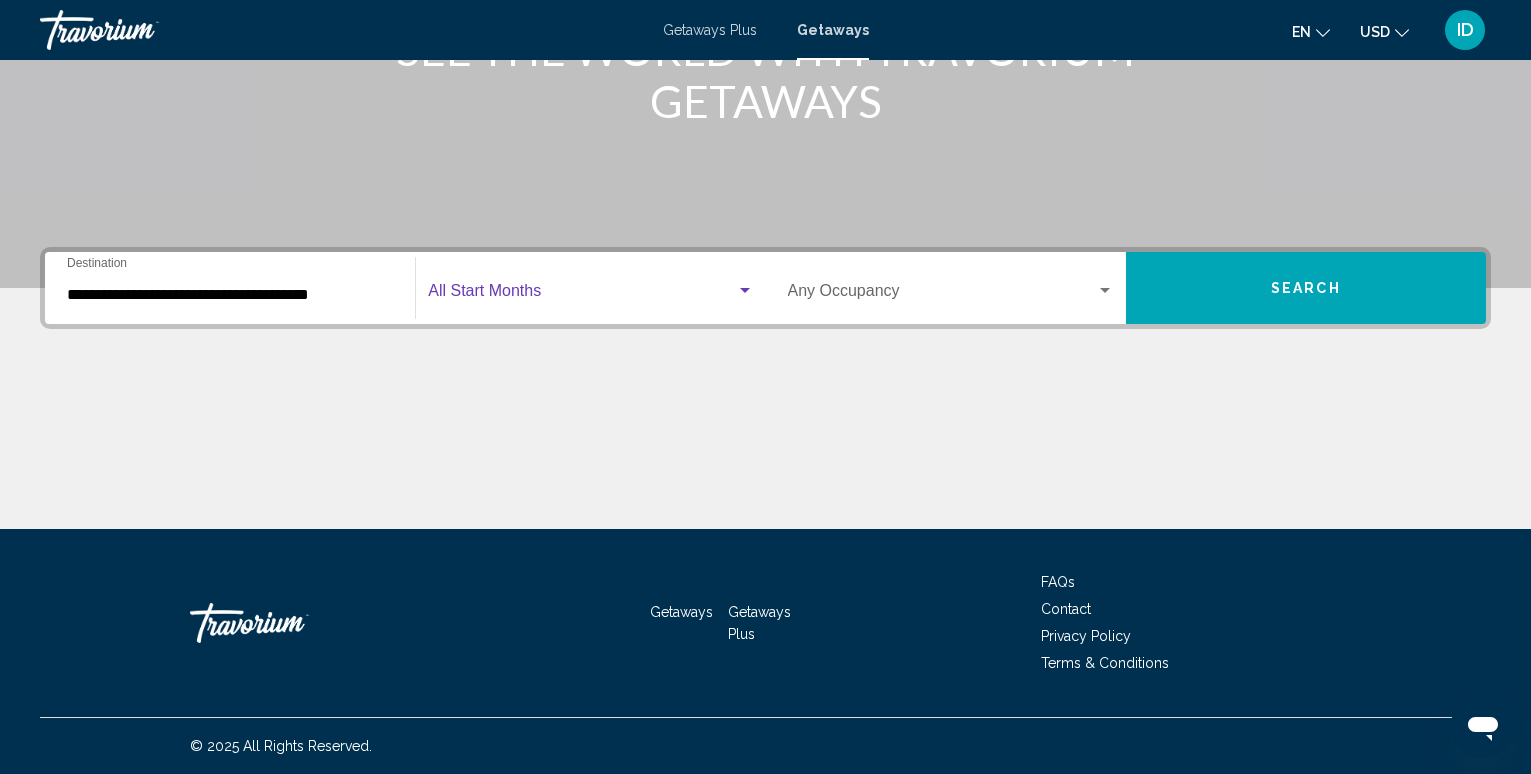 click at bounding box center [581, 295] 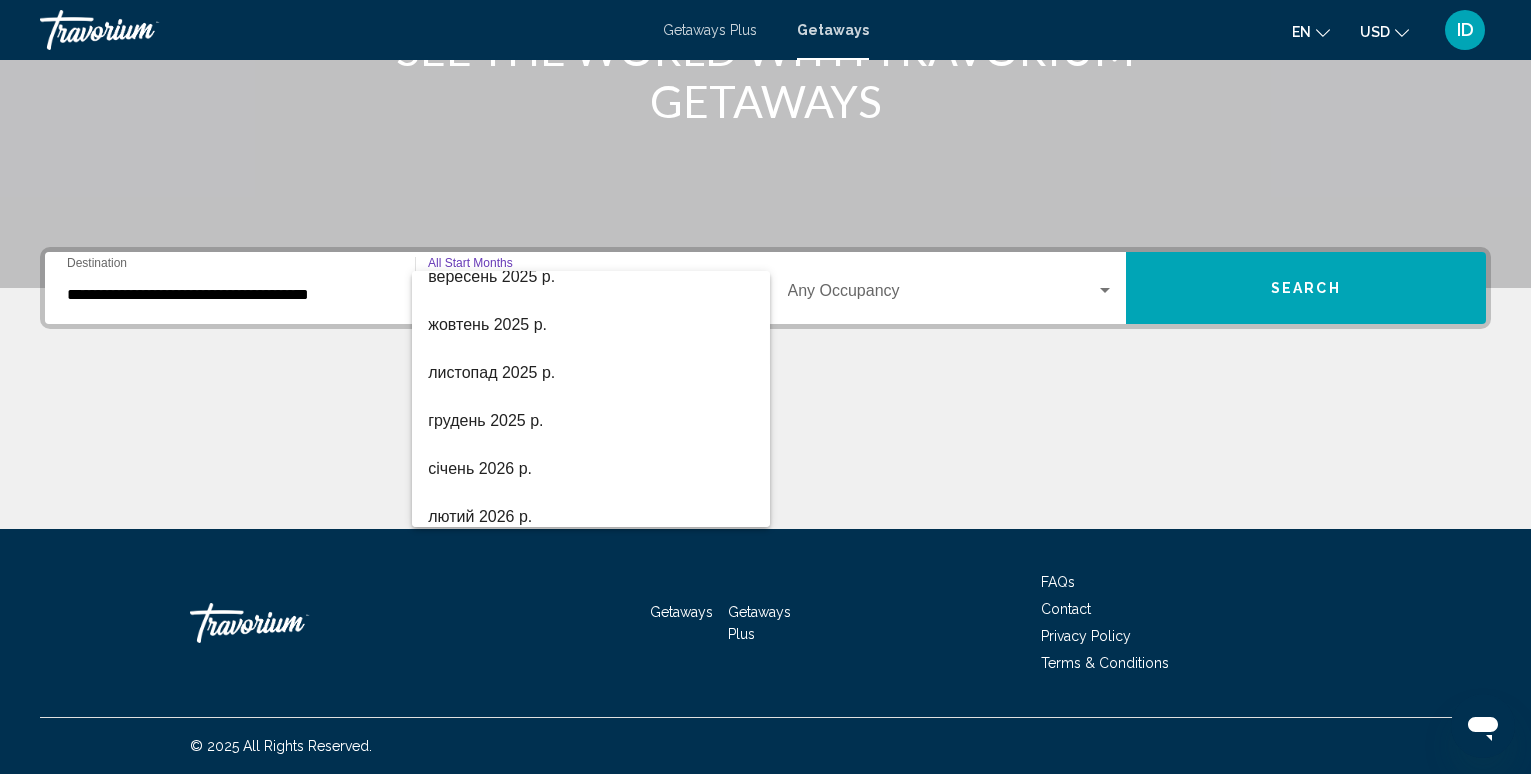scroll, scrollTop: 200, scrollLeft: 0, axis: vertical 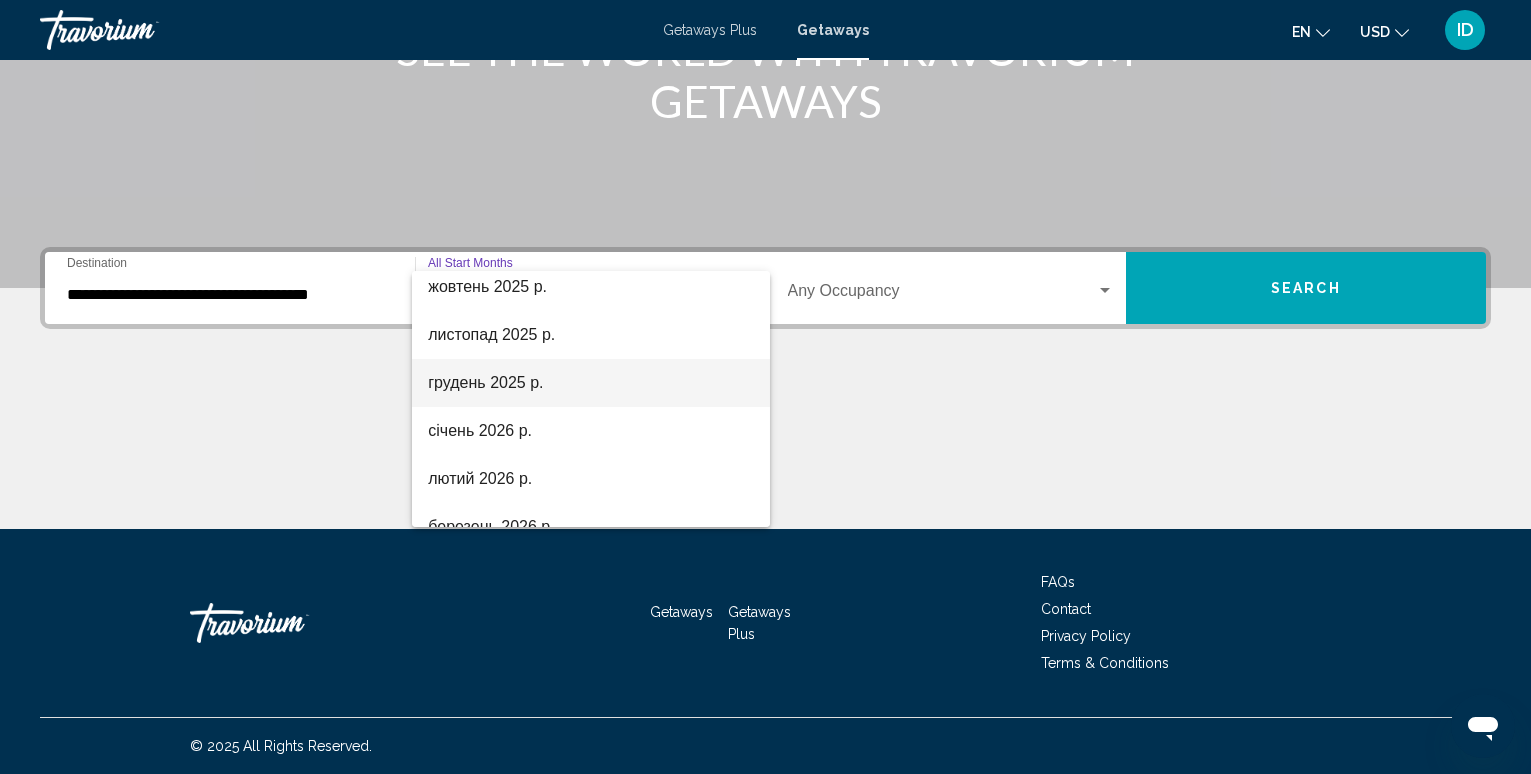 click on "грудень 2025 р." at bounding box center [590, 383] 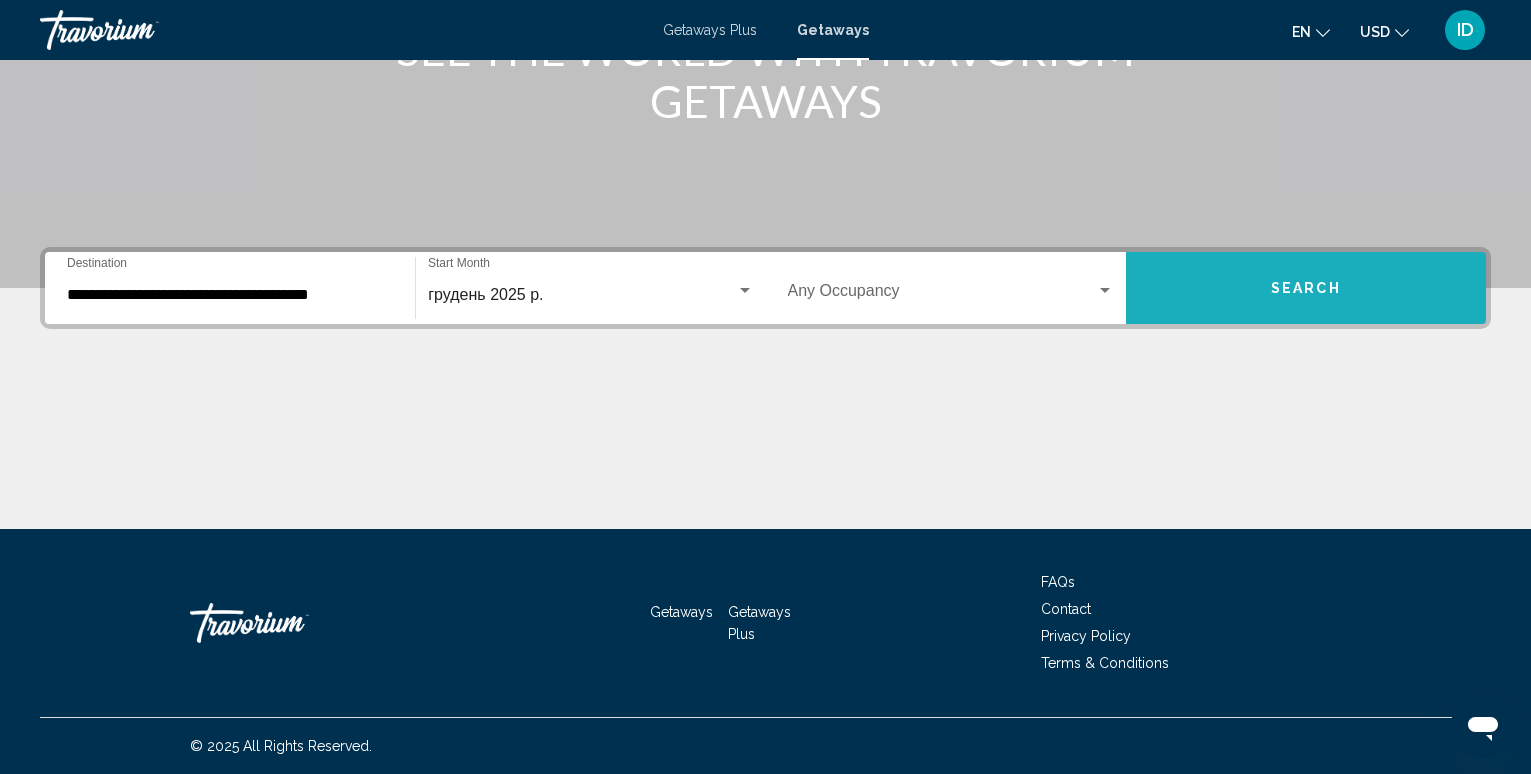 click on "Search" at bounding box center [1306, 288] 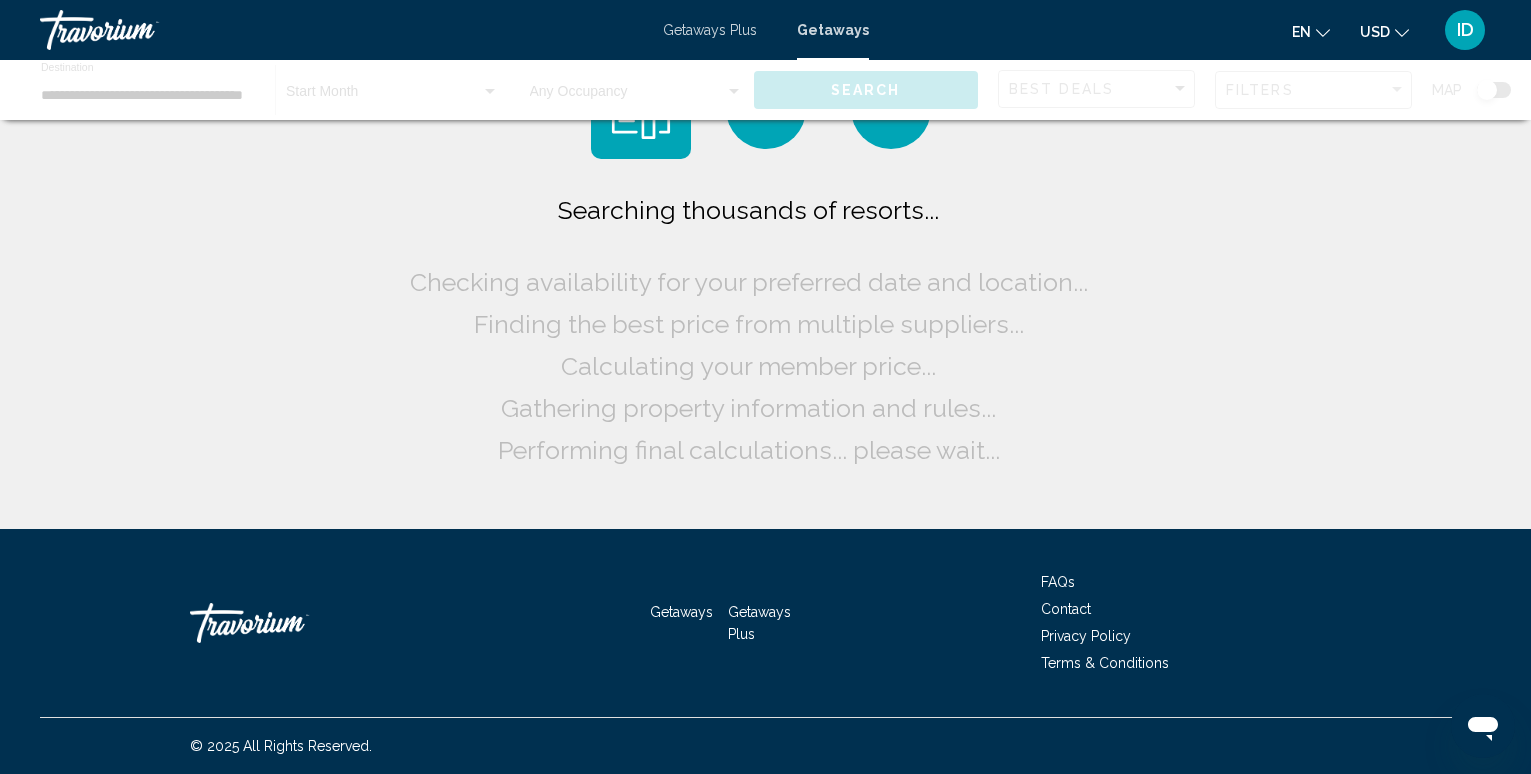 scroll, scrollTop: 0, scrollLeft: 0, axis: both 